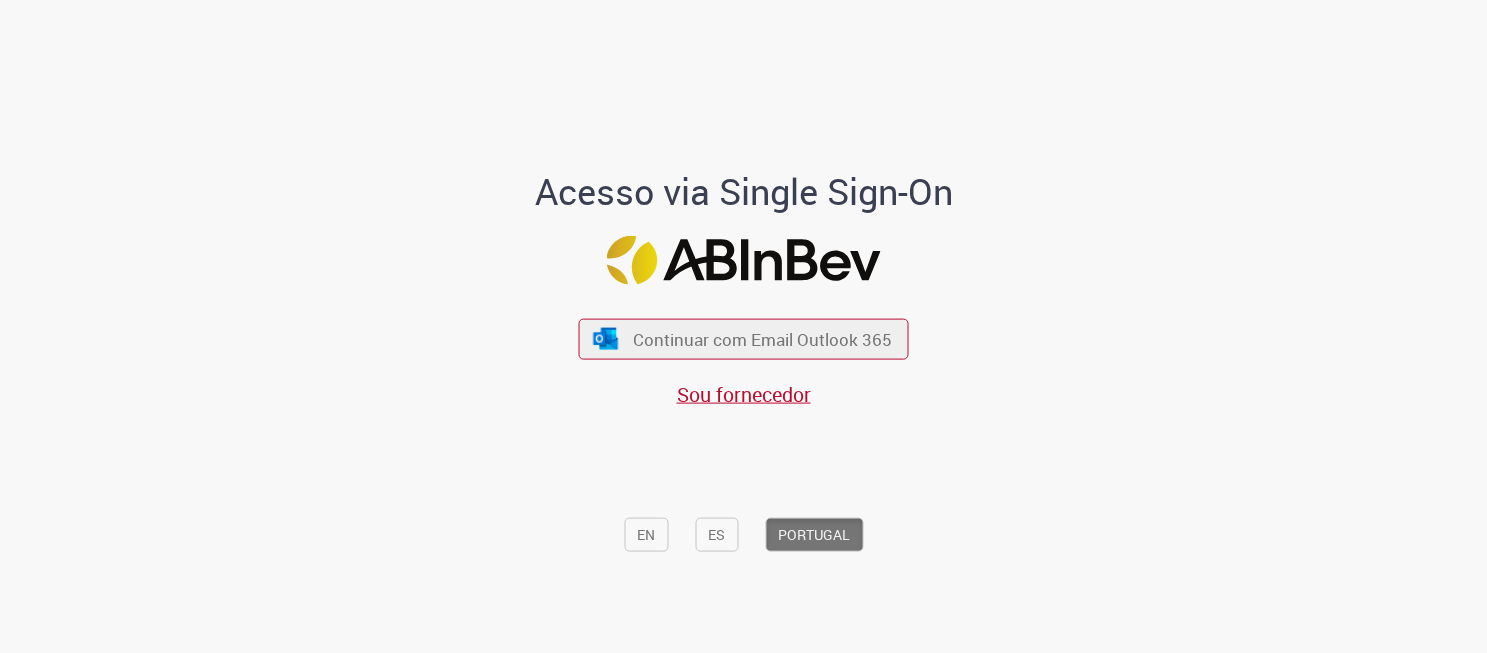 scroll, scrollTop: 0, scrollLeft: 0, axis: both 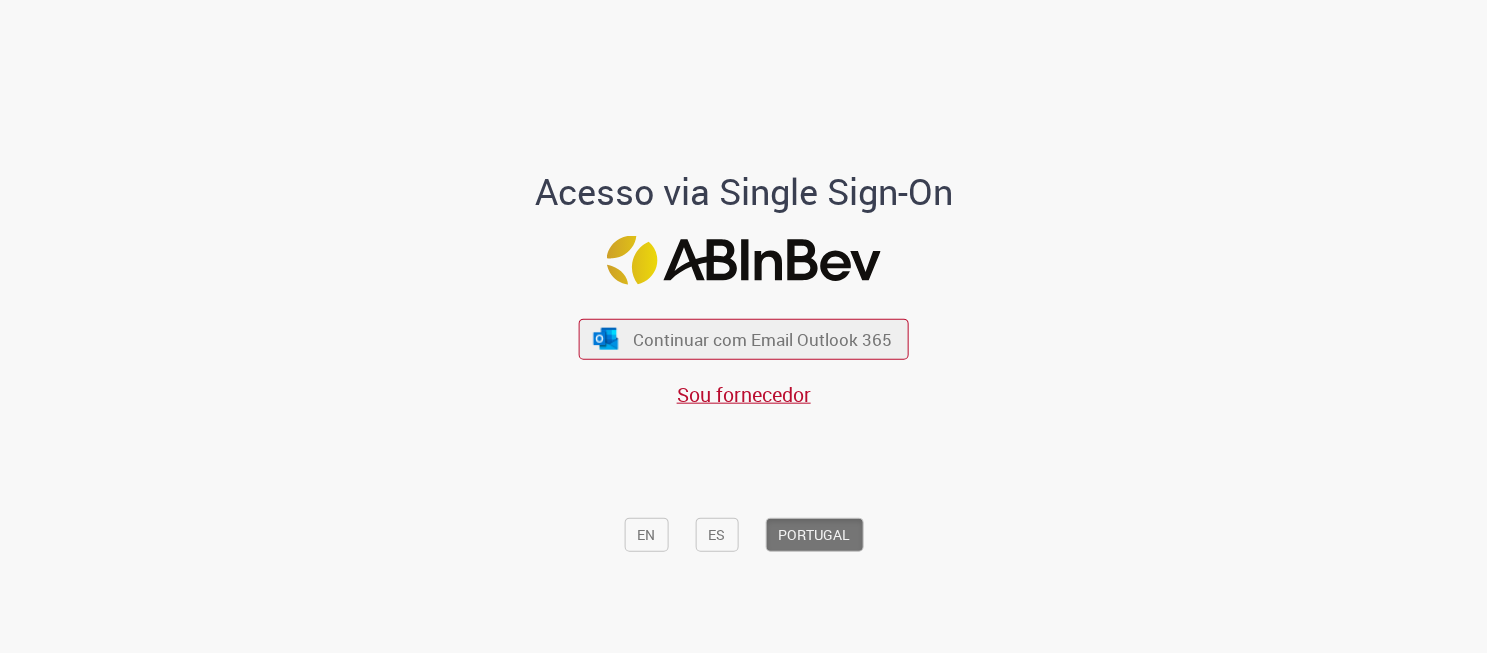 click on "Continuar com Email Outlook 365" at bounding box center (744, 338) 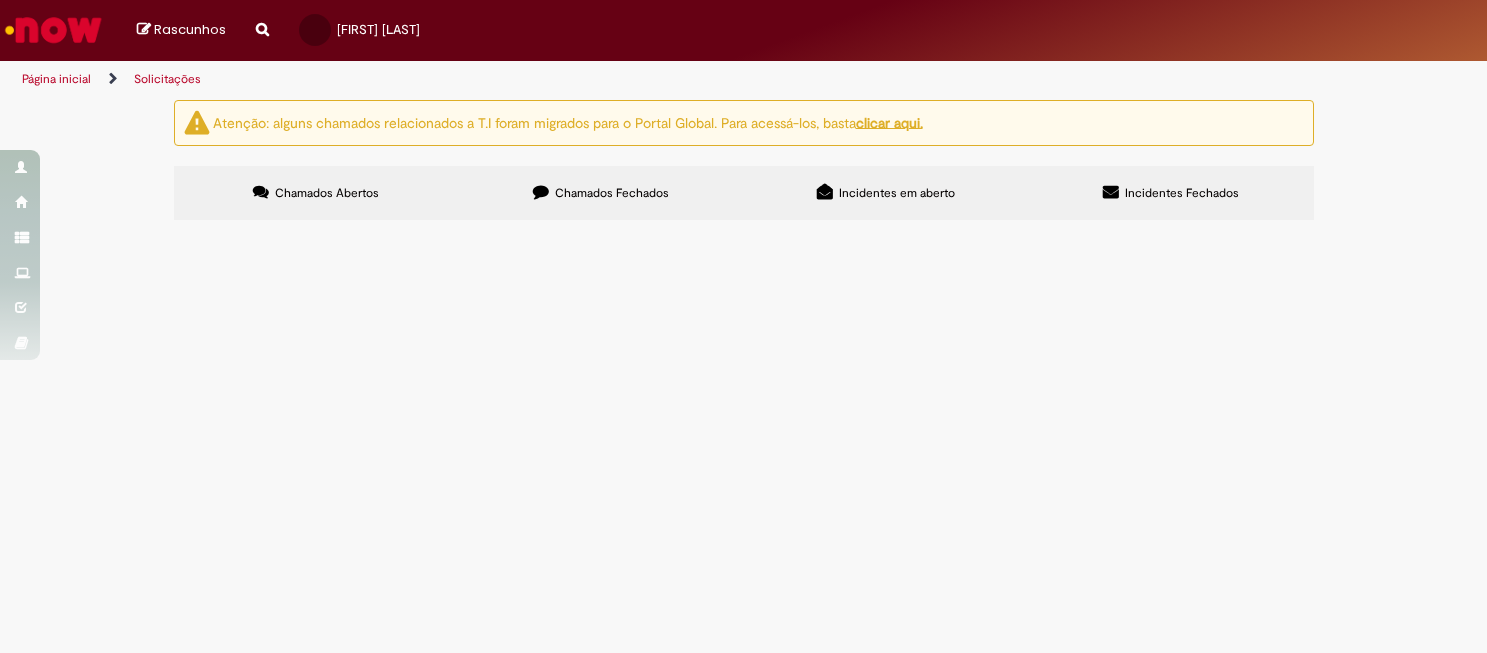 scroll, scrollTop: 0, scrollLeft: 0, axis: both 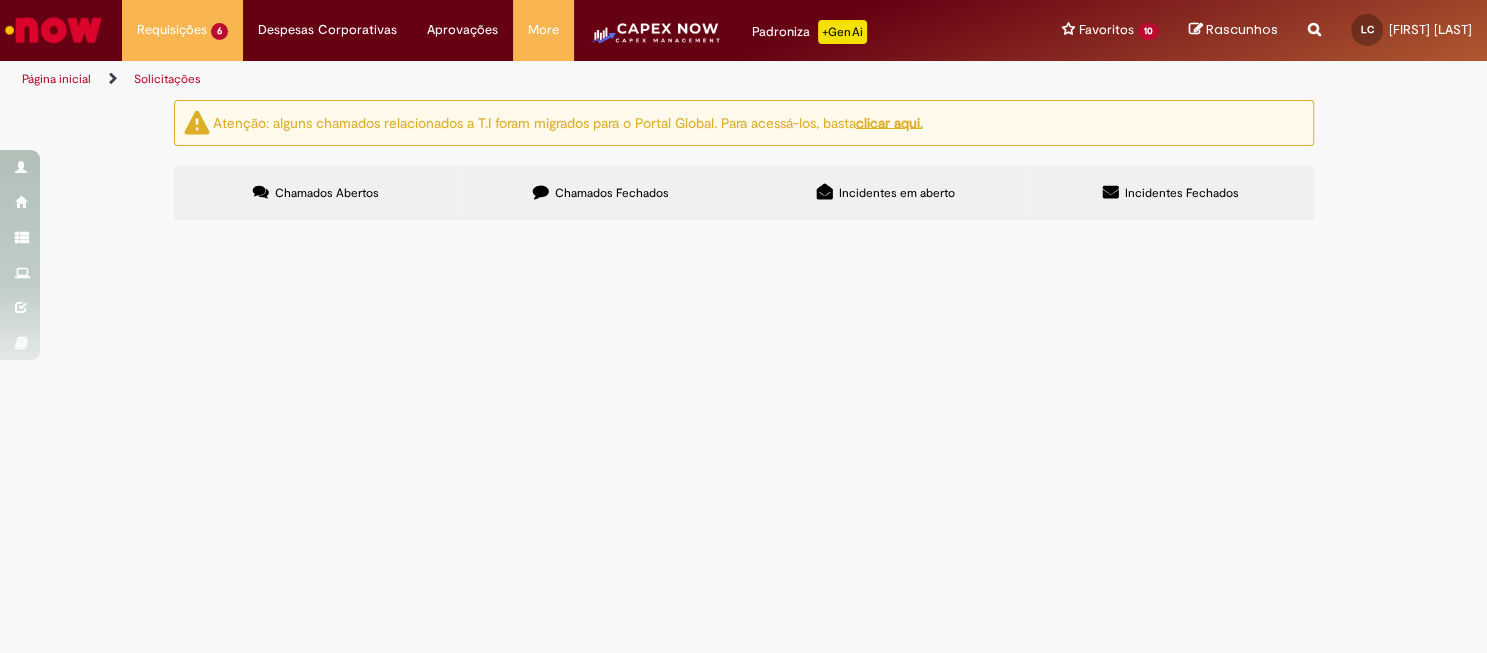 click on "Bom dia.
Abrir RC de Serviço
Fornecedor: [COMPANY_NAME]
CNPJ: [CNPJ_NUMBER]
CÓDIGO ECC: [ECC_CODE] / S4: [S4_CODE] MANGA P/FILT;FILT ELIPT;WAM/KFNM1001FBC
CÓDIGO ECC: [ECC_CODE] / S4: [S4_CODE] GAIOLA P/FILT;FILTGROUP;WAM/KFCM050001N
TUBO;WAM/2099A9QMACod. [SAP_CODE]
CENTRO BR22 - [CITY]
WBS: [WBS_CODE]" at bounding box center (0, 0) 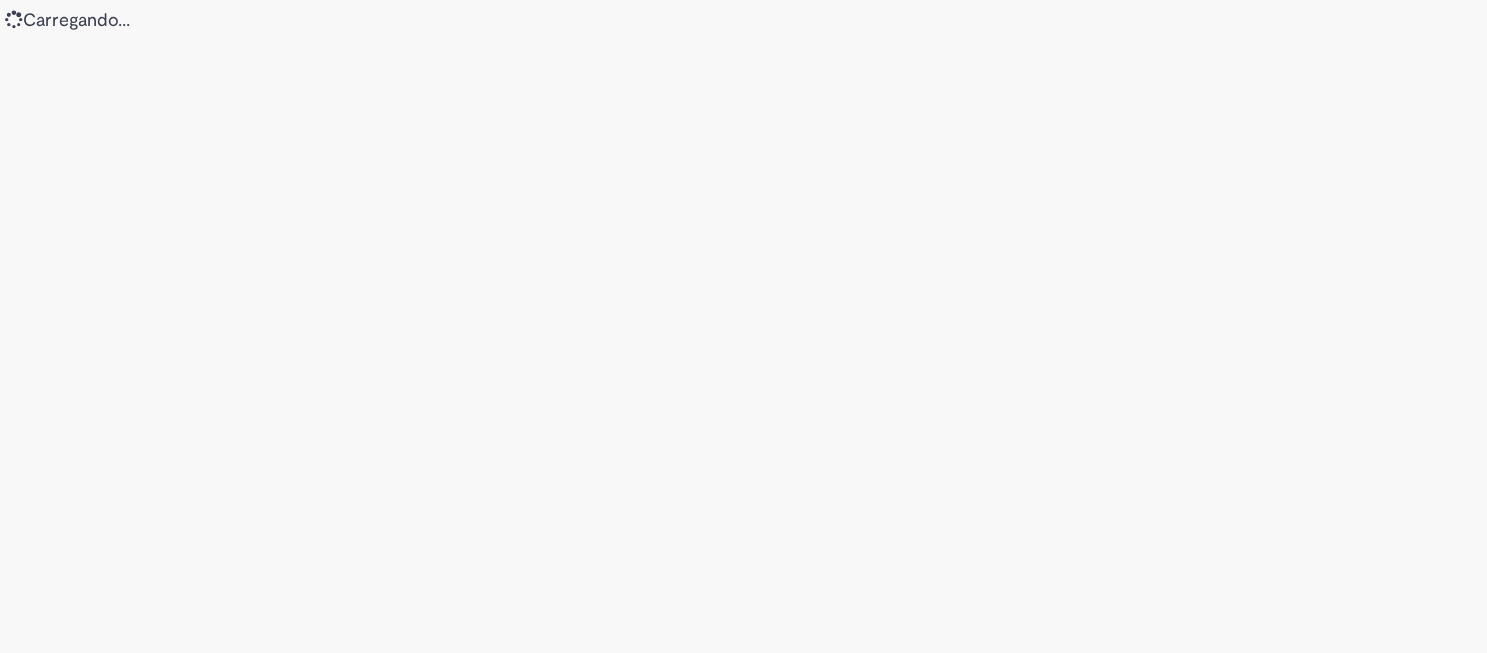 scroll, scrollTop: 0, scrollLeft: 0, axis: both 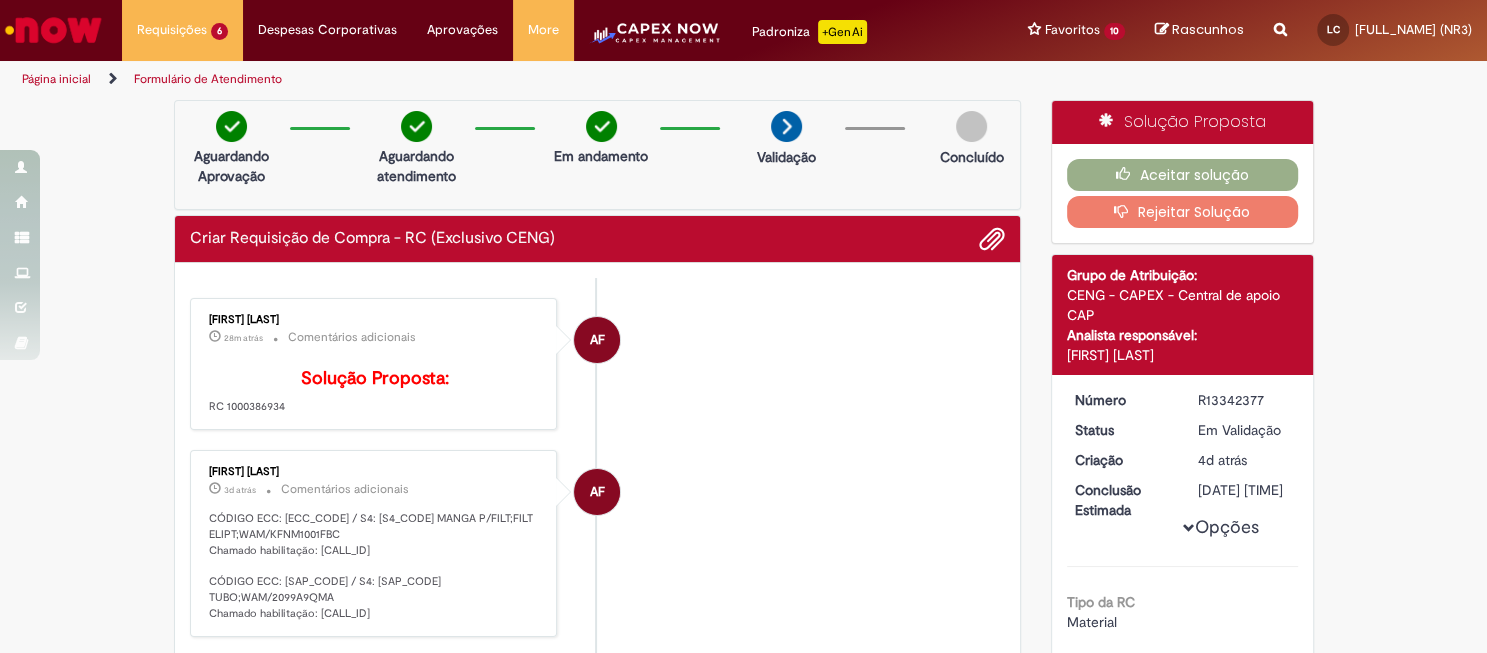 click on "Solução Proposta:
RC [RC_NUMBER]" at bounding box center [375, 392] 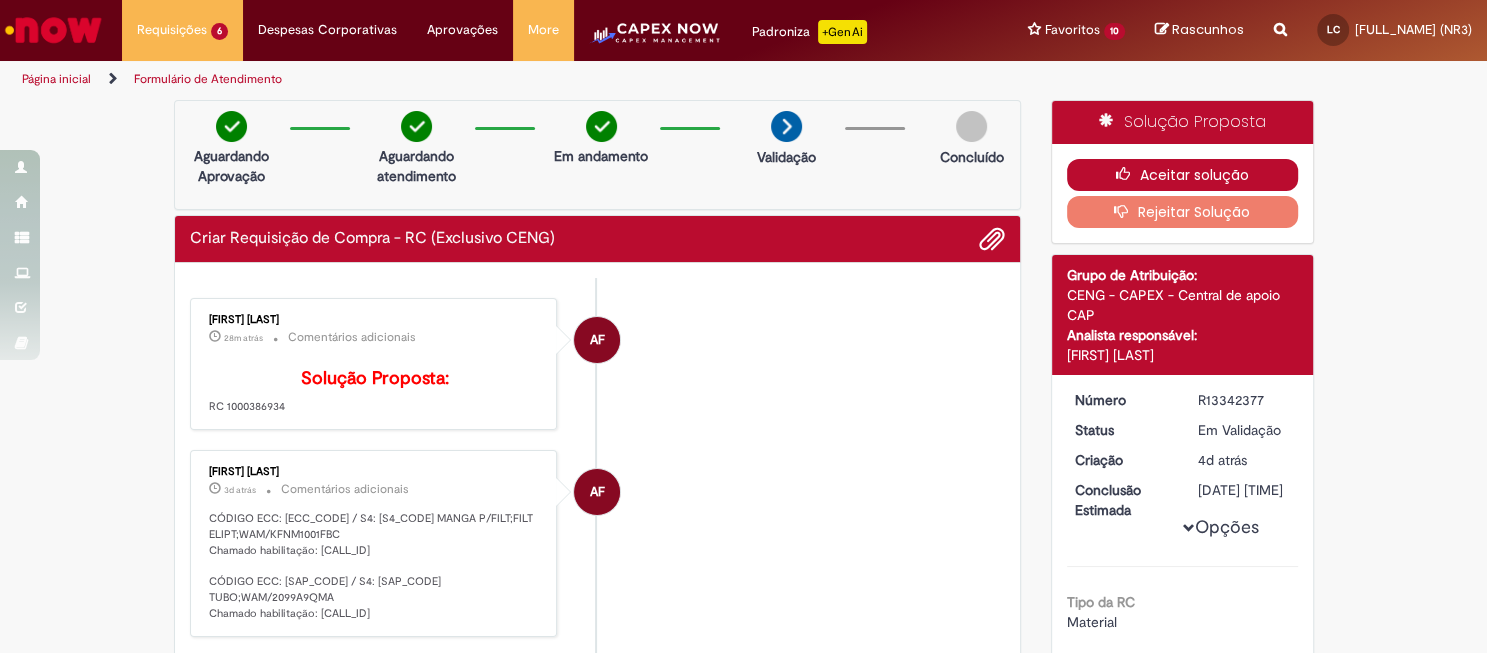 click on "Aceitar solução" at bounding box center [1182, 175] 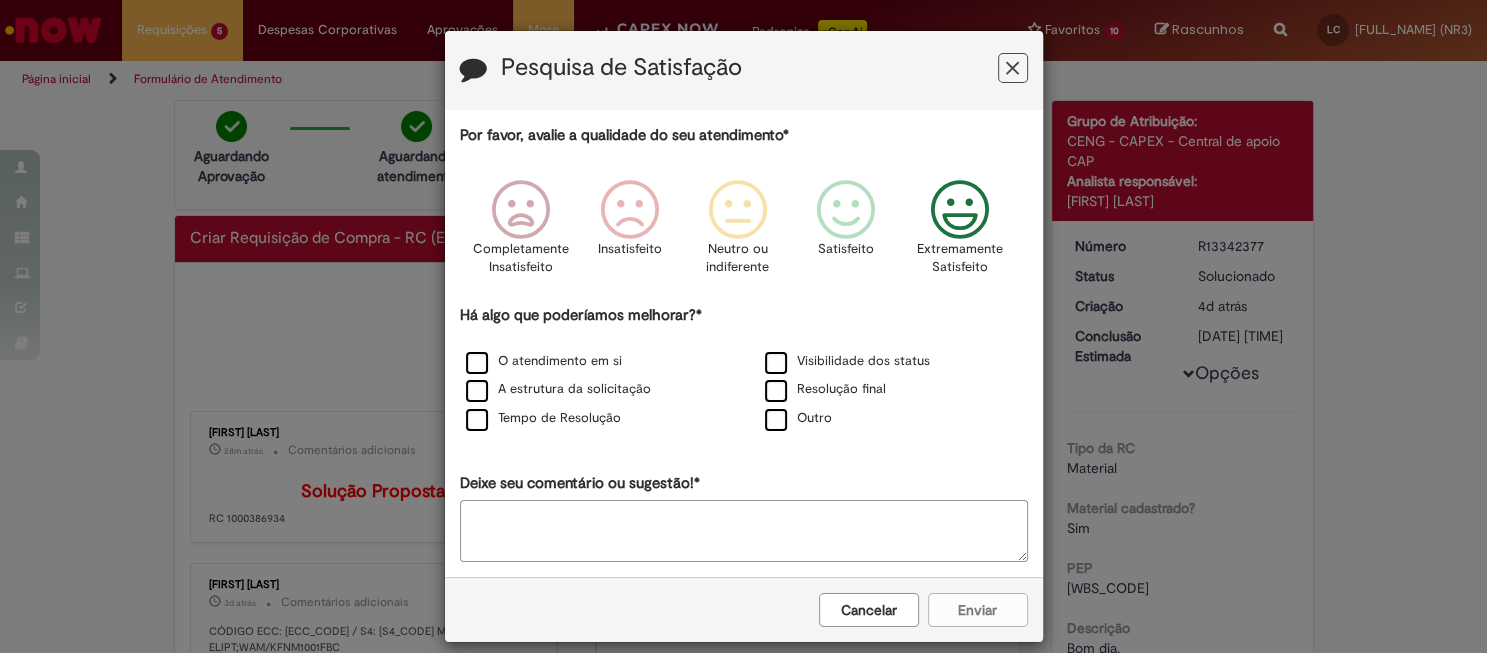 drag, startPoint x: 972, startPoint y: 200, endPoint x: 908, endPoint y: 232, distance: 71.55418 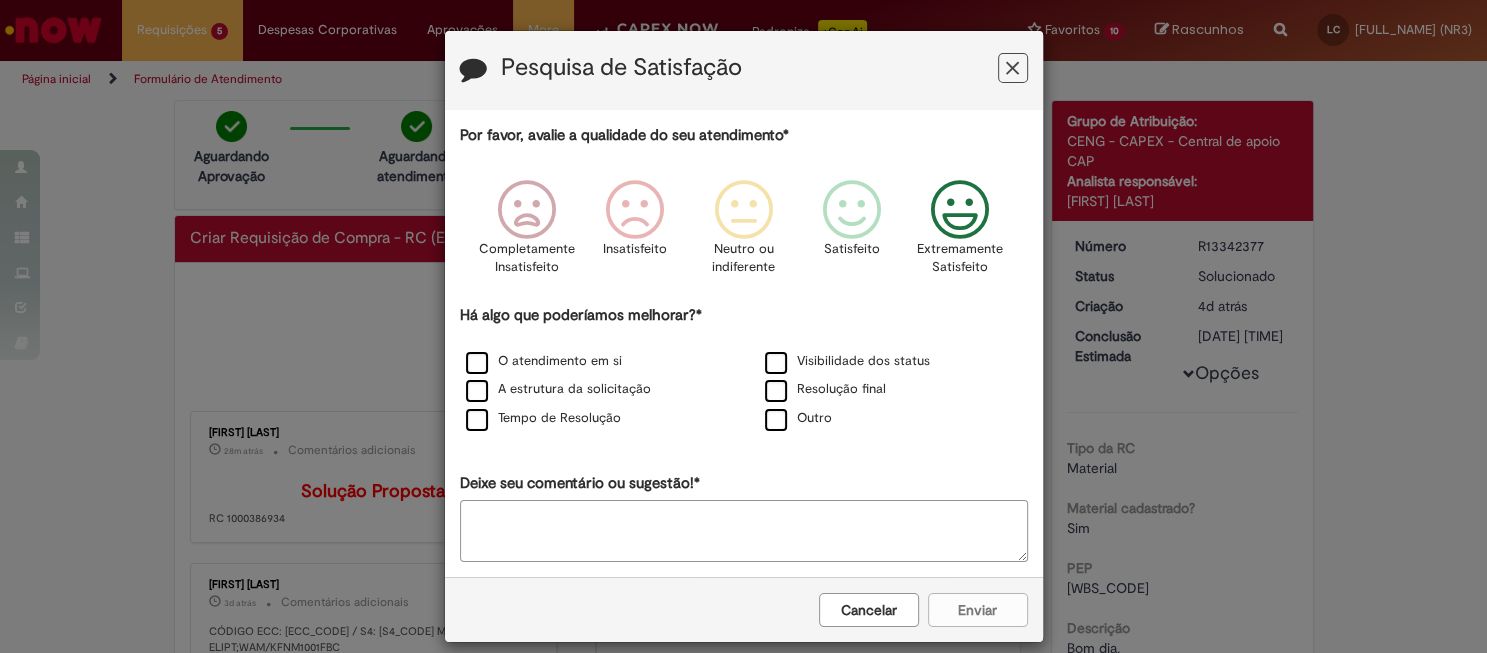 click on "A estrutura da solicitação" at bounding box center (594, 390) 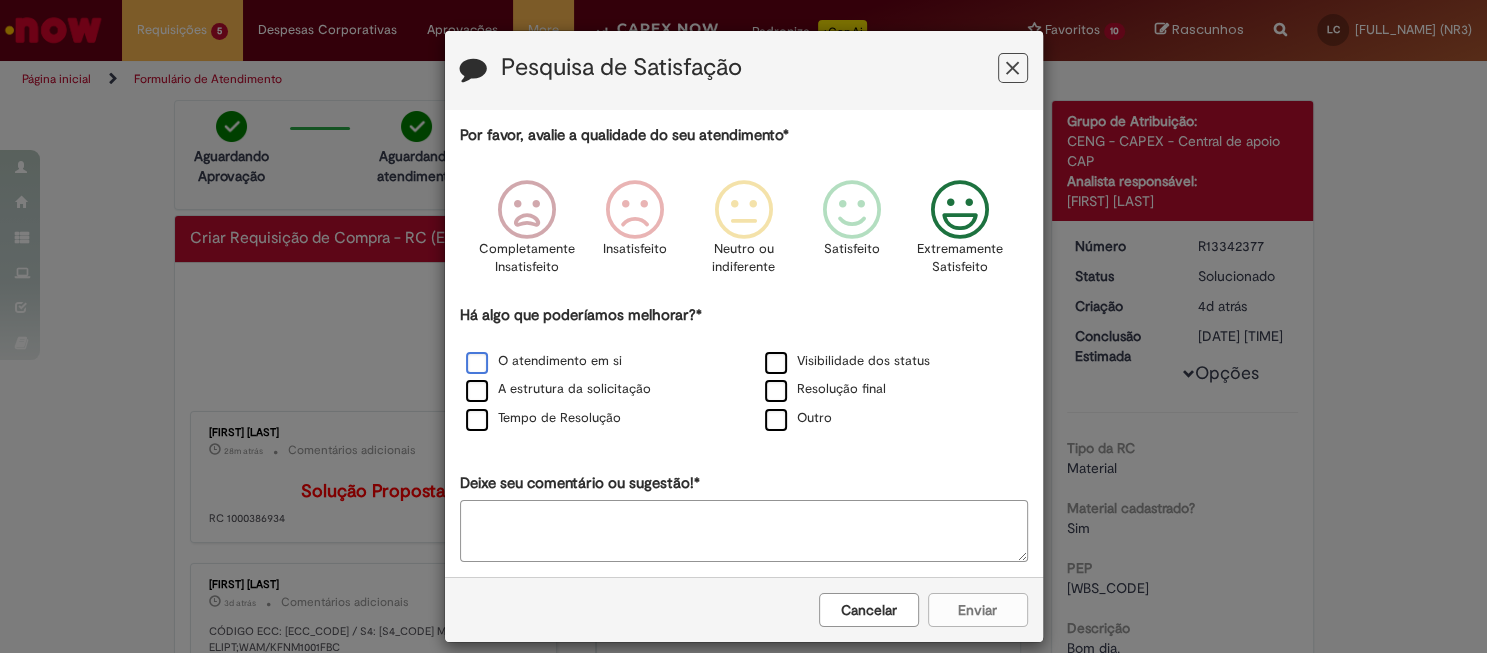 click on "O atendimento em si" at bounding box center (544, 361) 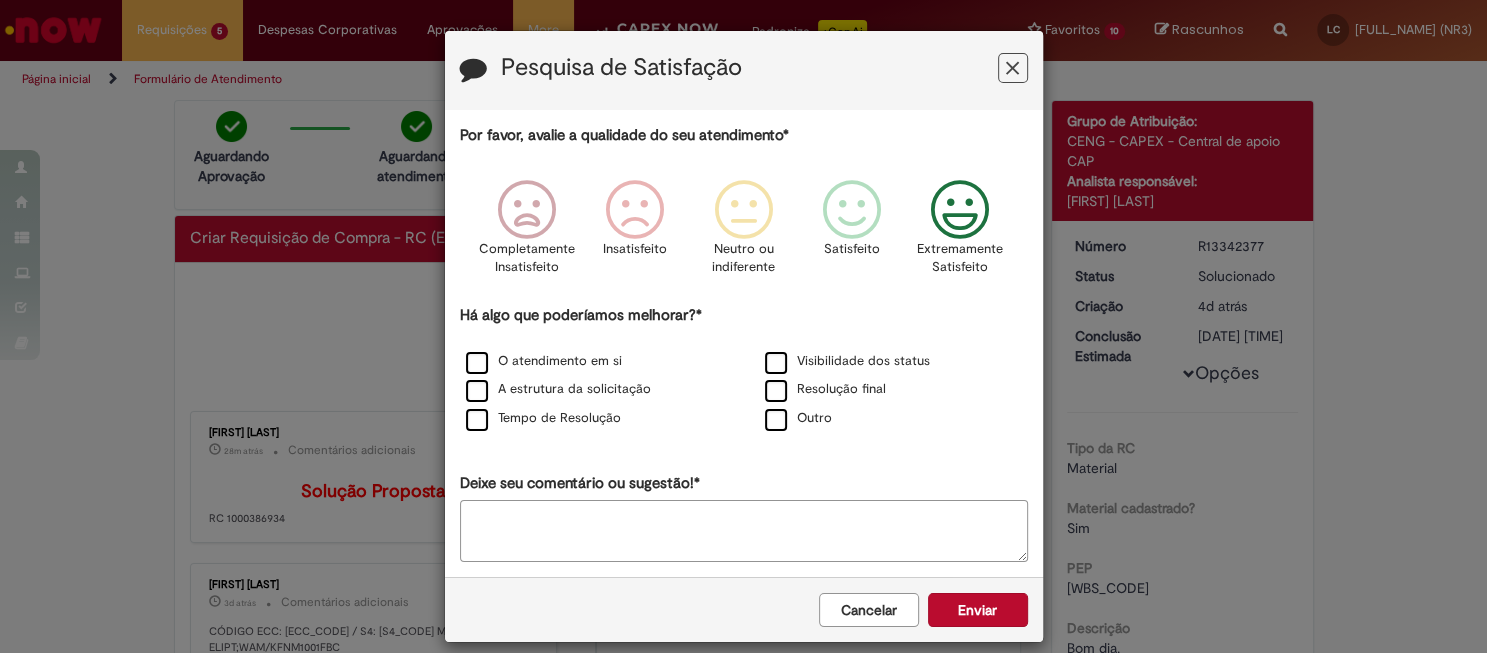 drag, startPoint x: 975, startPoint y: 634, endPoint x: 961, endPoint y: 620, distance: 19.79899 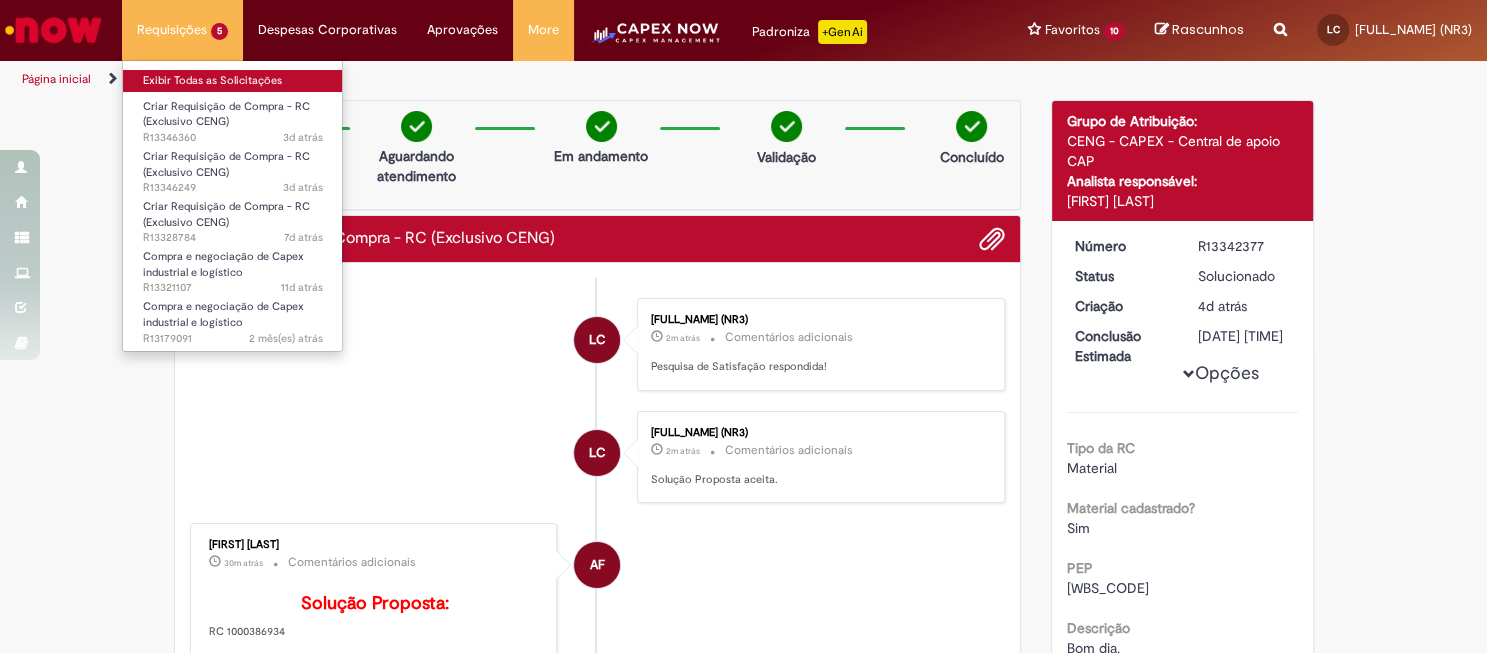 click on "Exibir Todas as Solicitações" at bounding box center (233, 81) 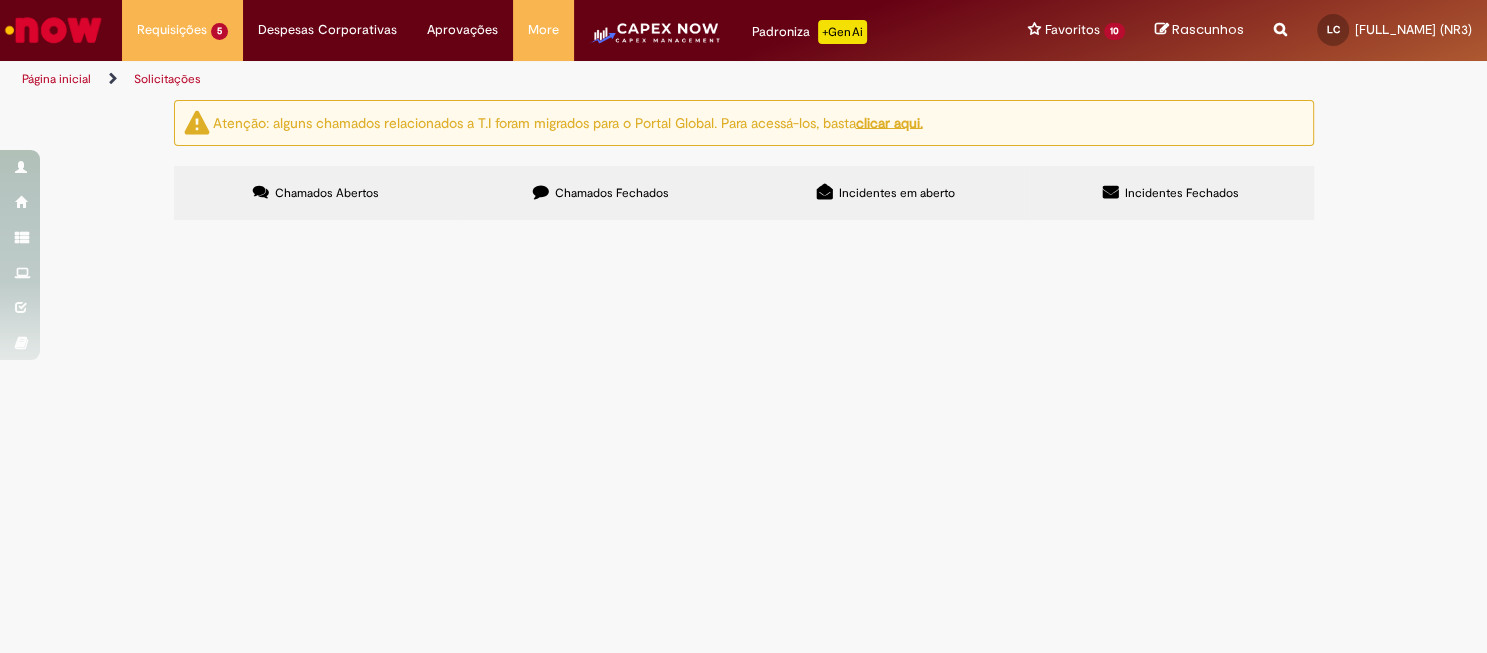 click on "Bom Dia, RC de MATERIAL
Fornecedor: [COMPANY_NAME]
CNPJ: [CNPJ_NUMBER]
CÓDIGO ECC: [ECC_CODE] AMOSTRADOR P/COL AR;AL;MERCK/MAS100NT
Total with VAT (BRL) 42.142,00
CENTRO BR22 - [CITY]
WBS [WBS_CODE]" at bounding box center [0, 0] 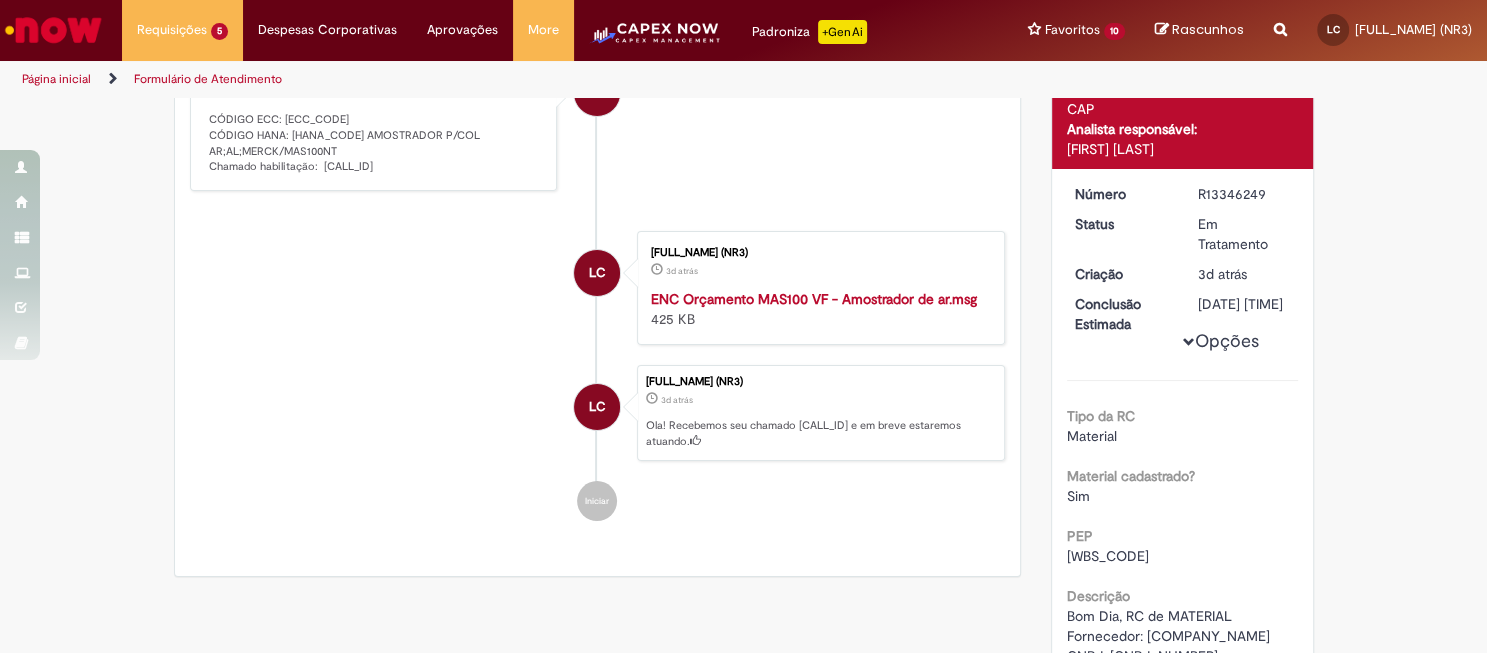 scroll, scrollTop: 0, scrollLeft: 0, axis: both 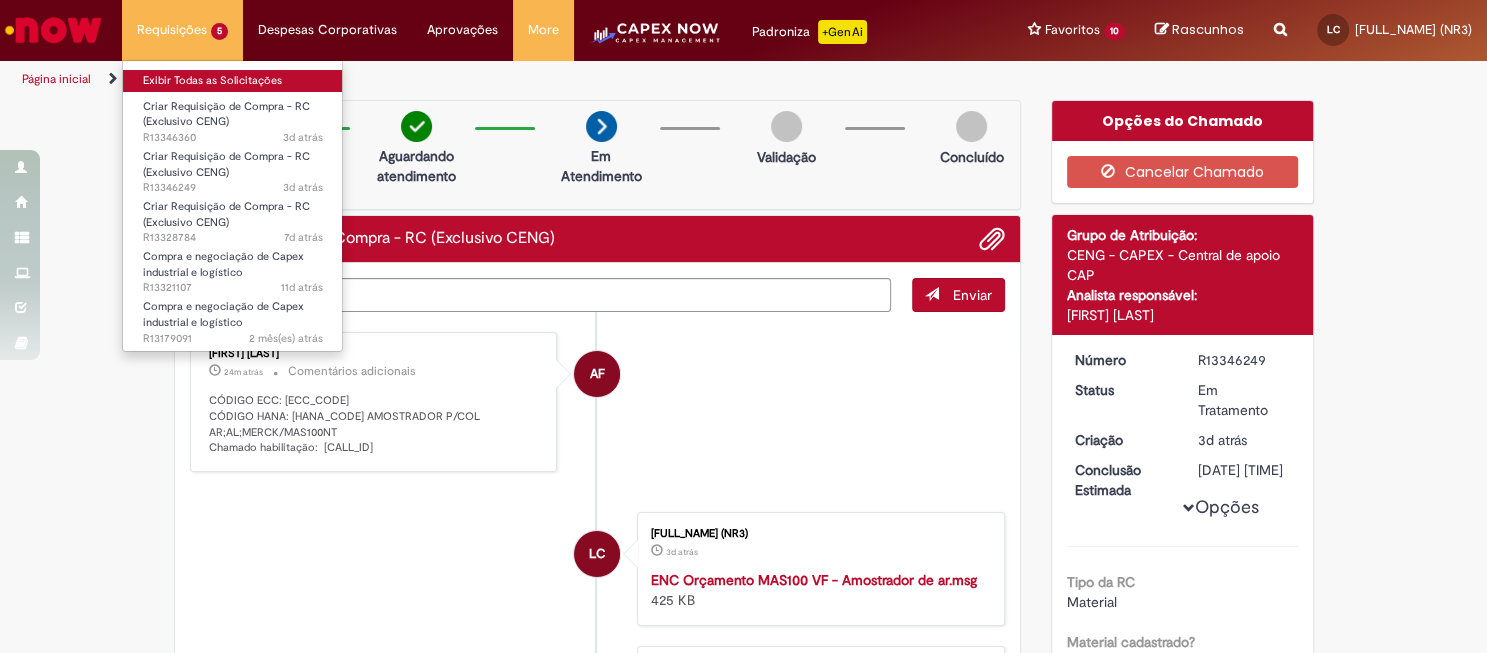 click on "Exibir Todas as Solicitações" at bounding box center [233, 81] 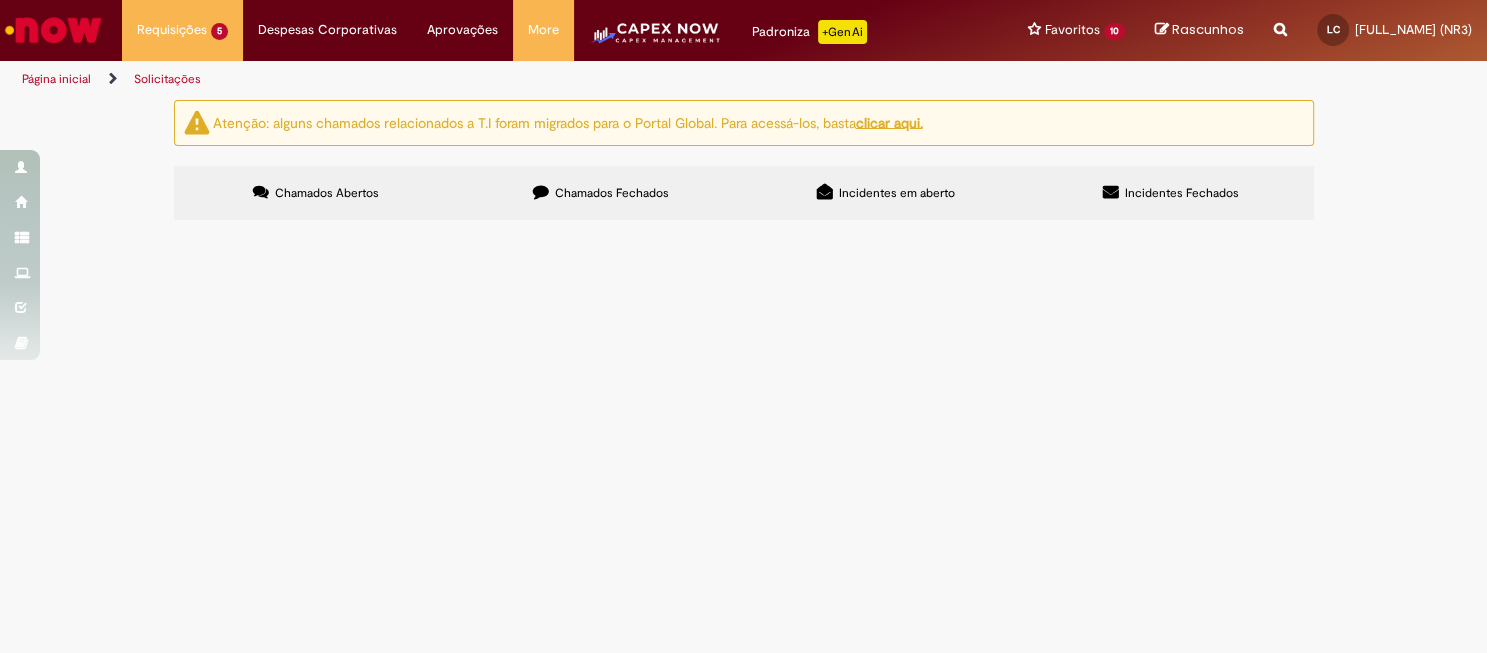 drag, startPoint x: 268, startPoint y: 394, endPoint x: 188, endPoint y: 394, distance: 80 